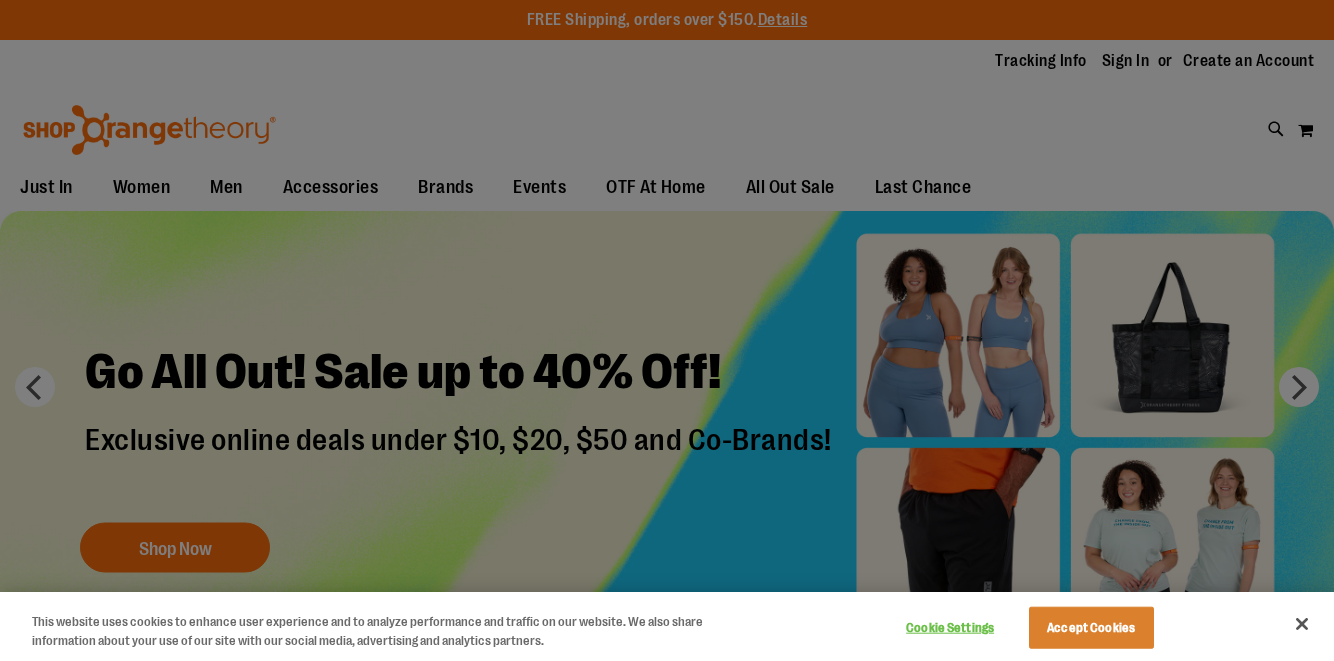 scroll, scrollTop: 0, scrollLeft: 0, axis: both 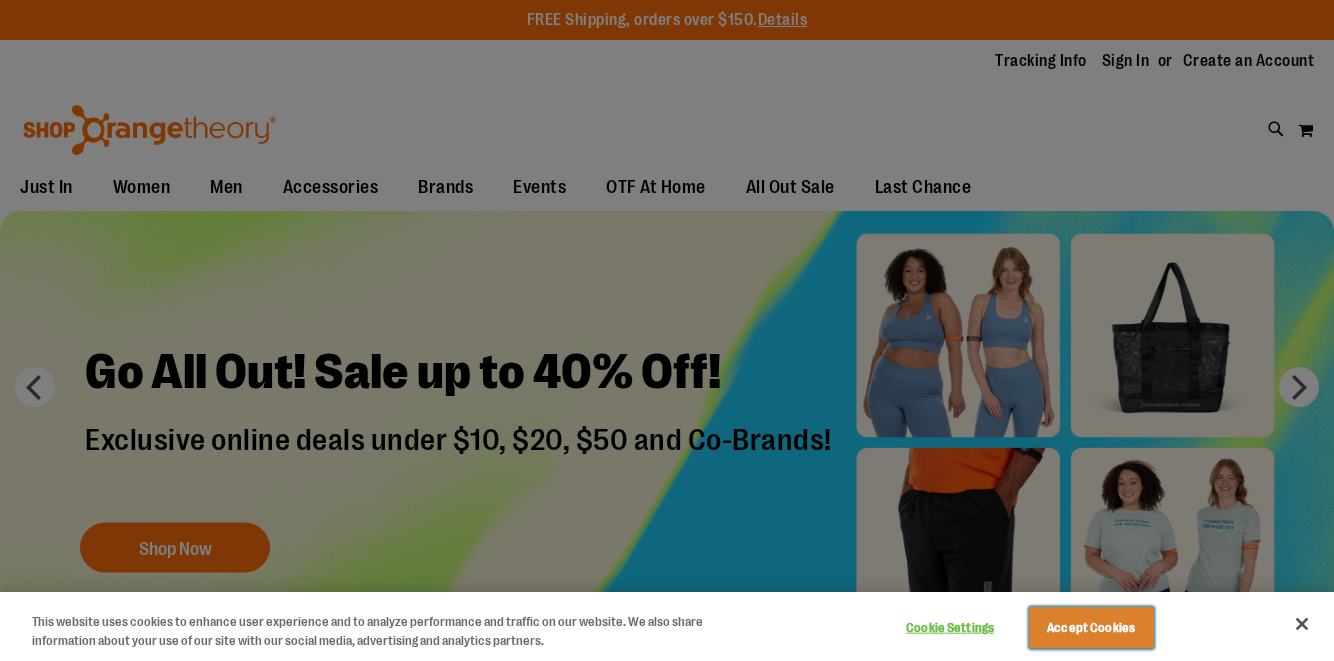 click on "Accept Cookies" at bounding box center [1091, 628] 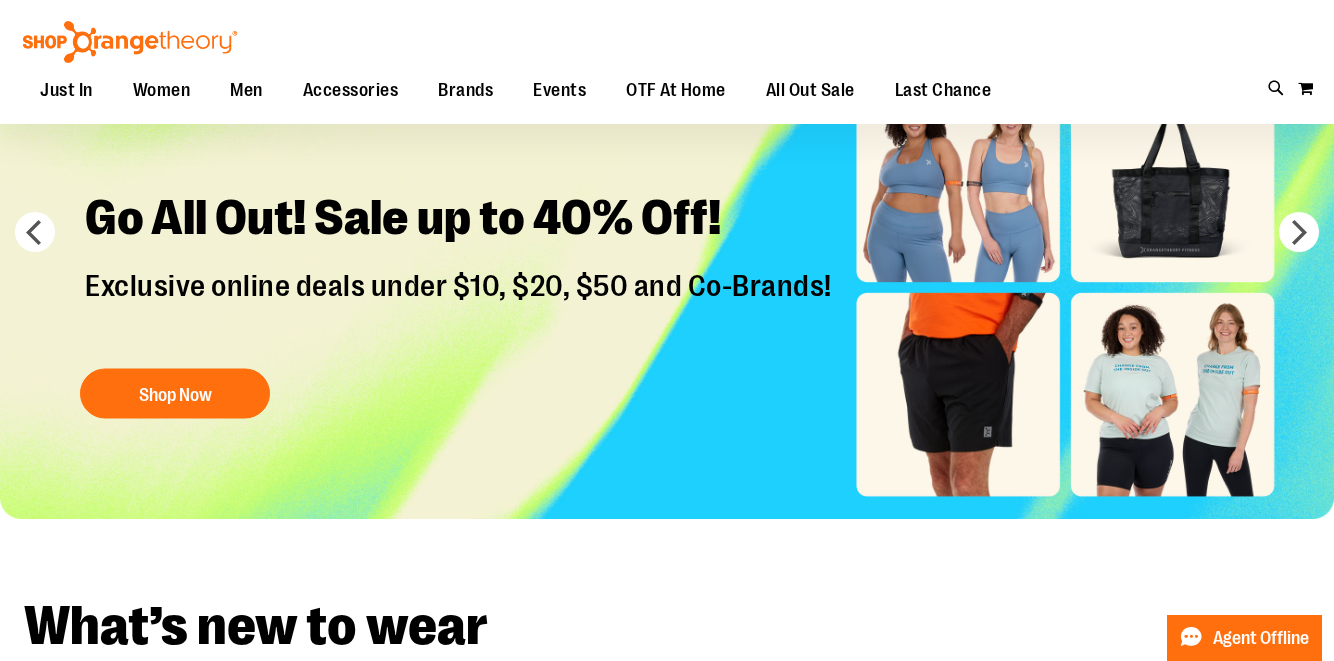 scroll, scrollTop: 148, scrollLeft: 0, axis: vertical 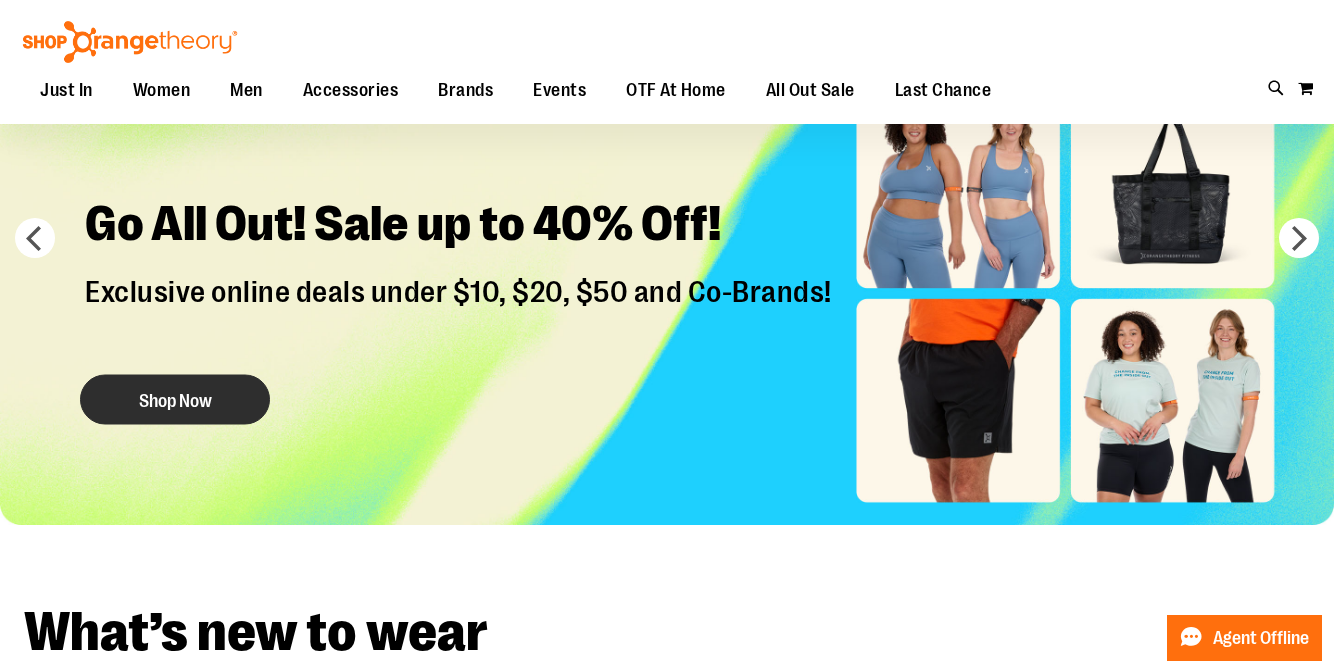 click on "Shop Now" at bounding box center (175, 399) 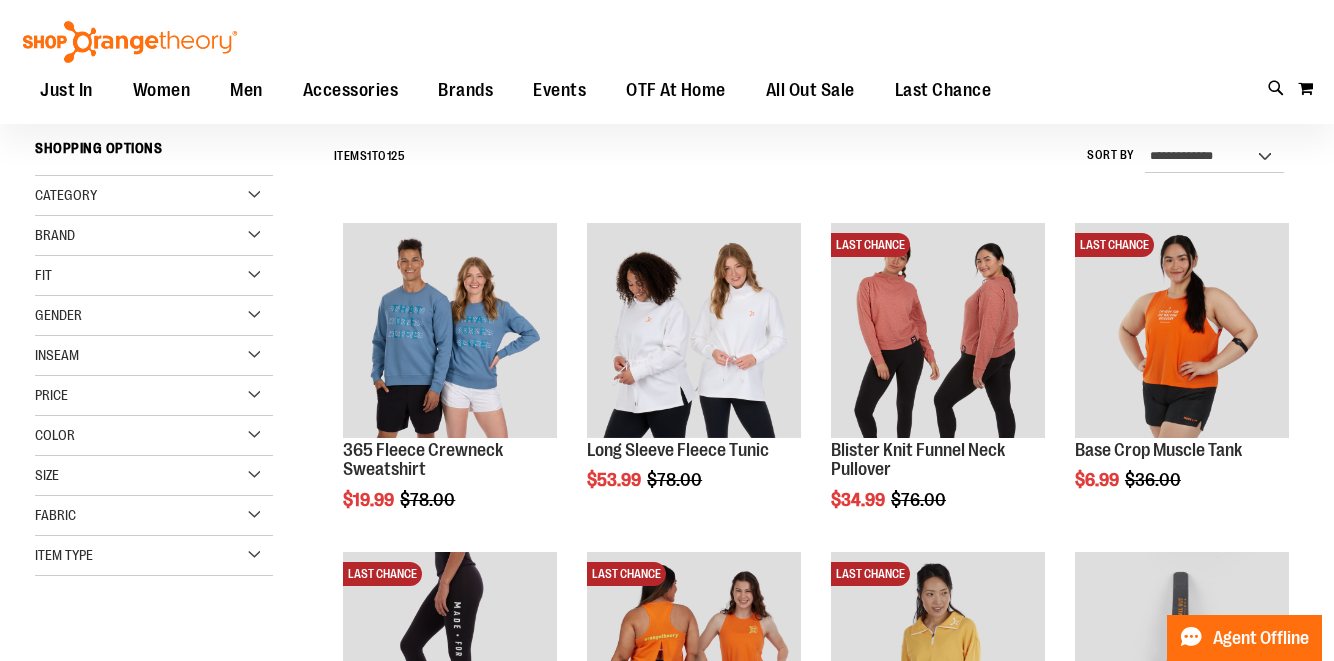 scroll, scrollTop: 175, scrollLeft: 0, axis: vertical 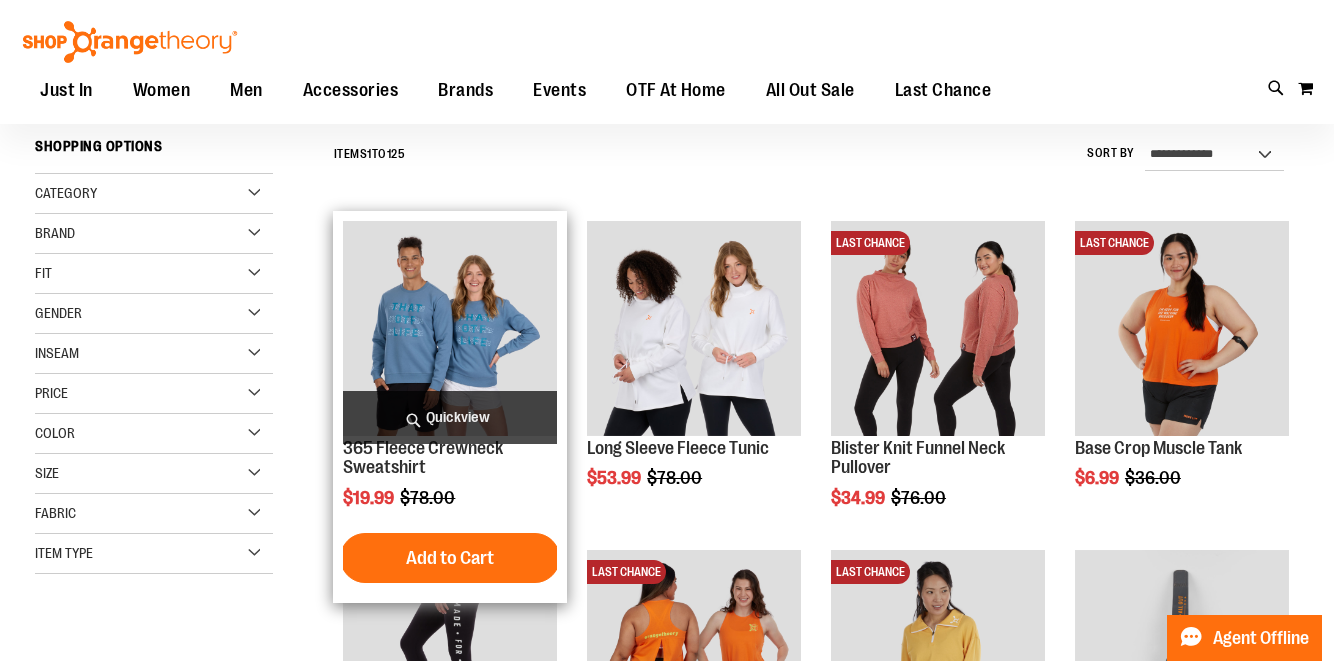 click at bounding box center [450, 328] 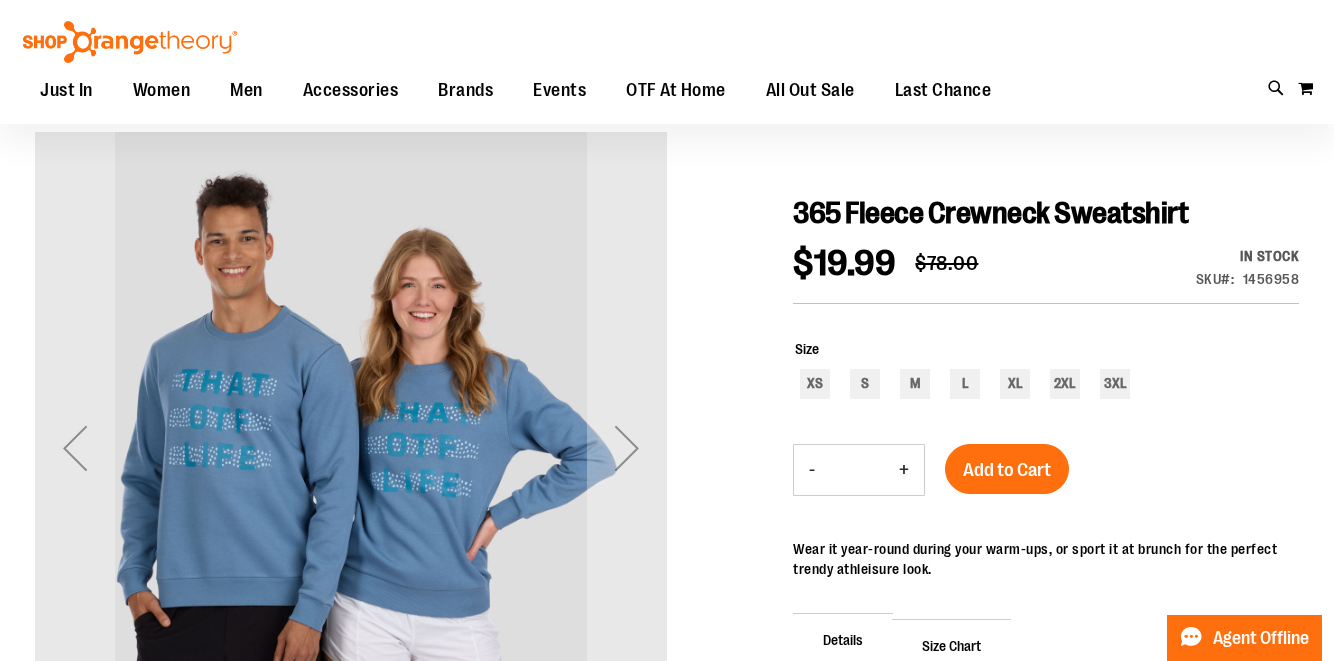 scroll, scrollTop: 152, scrollLeft: 0, axis: vertical 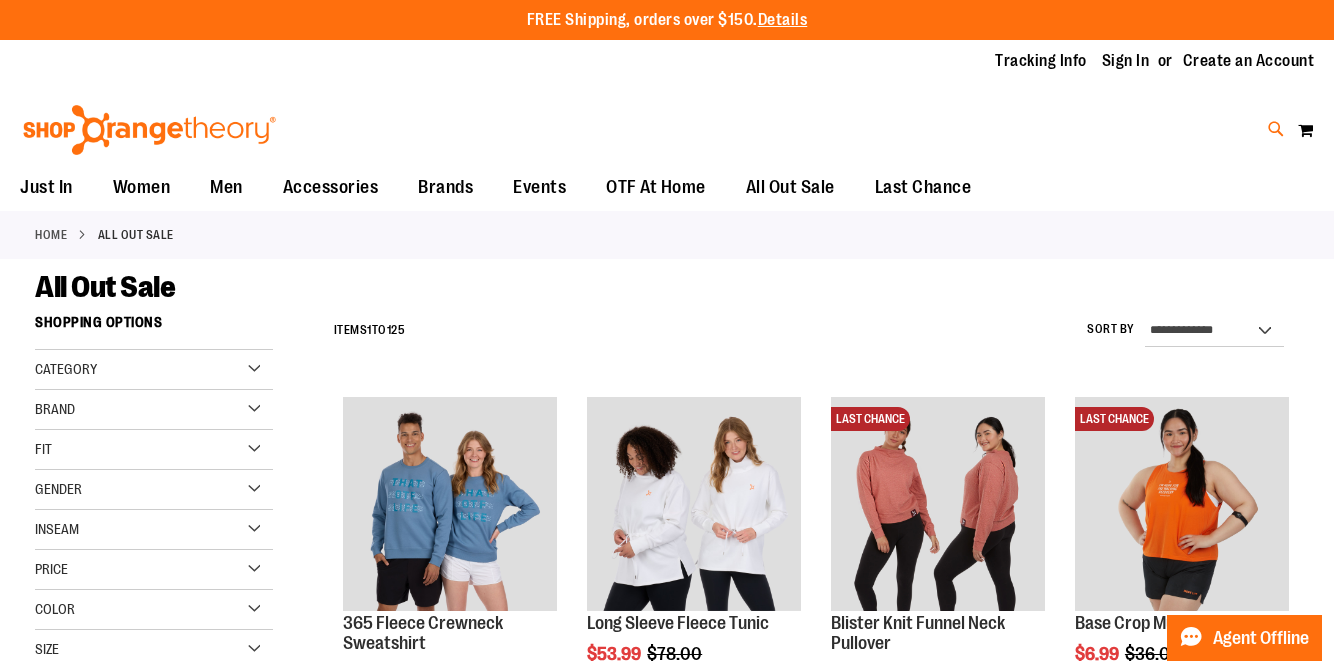 click at bounding box center (1276, 129) 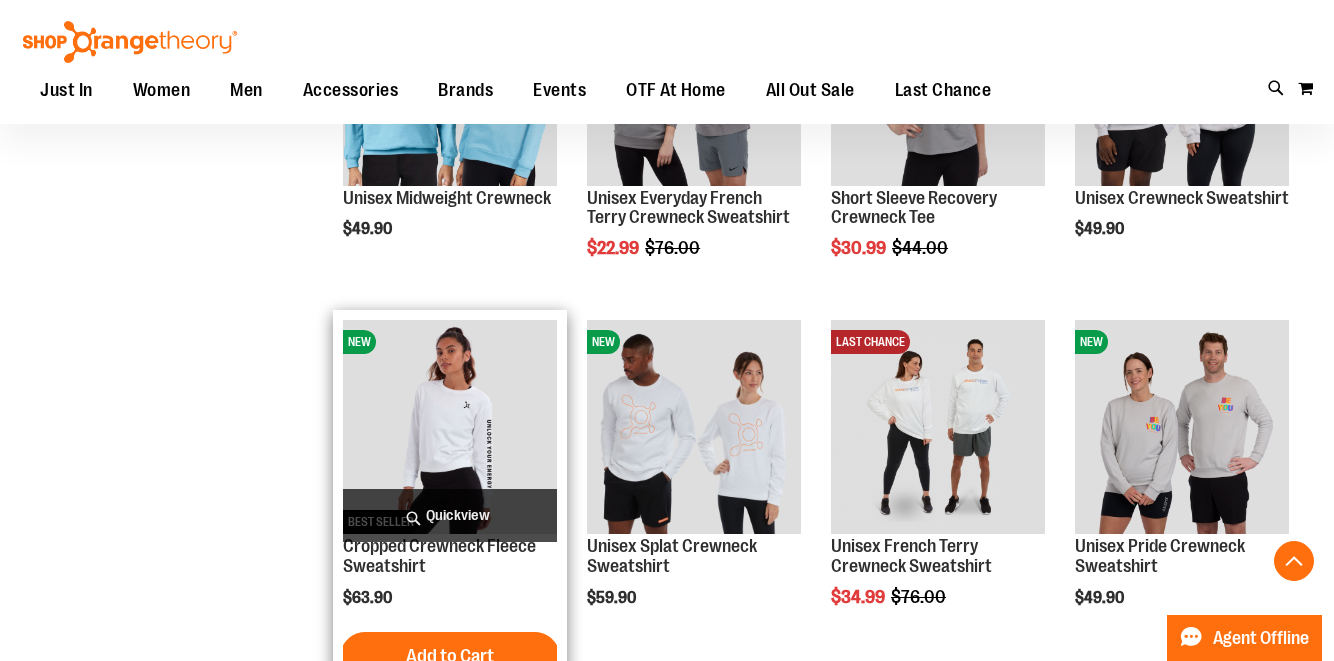 scroll, scrollTop: 688, scrollLeft: 0, axis: vertical 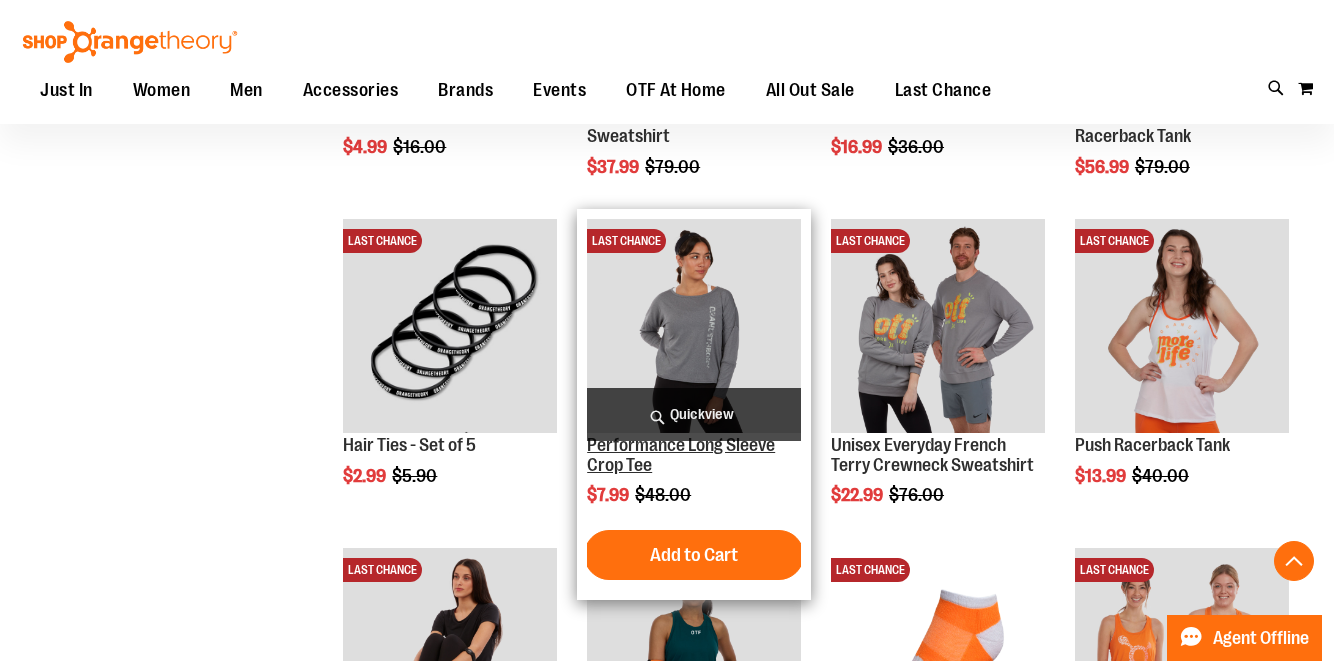 click on "Performance Long Sleeve Crop Tee" at bounding box center [681, 455] 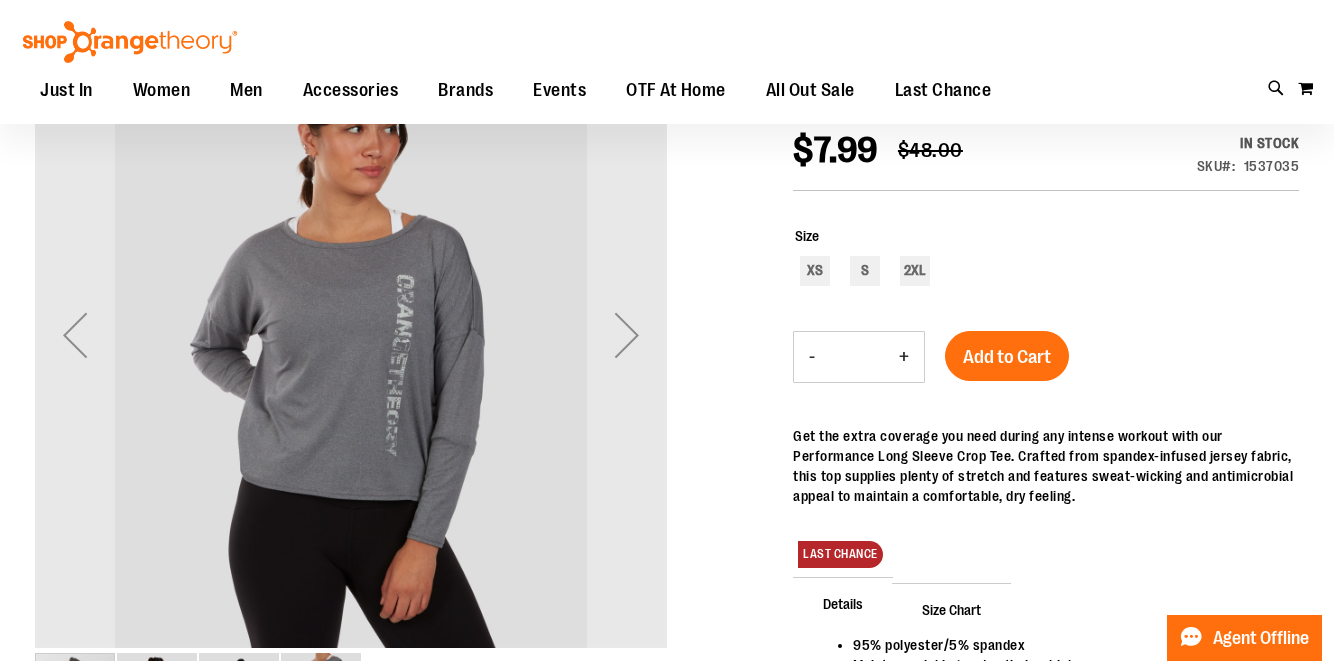 scroll, scrollTop: 264, scrollLeft: 0, axis: vertical 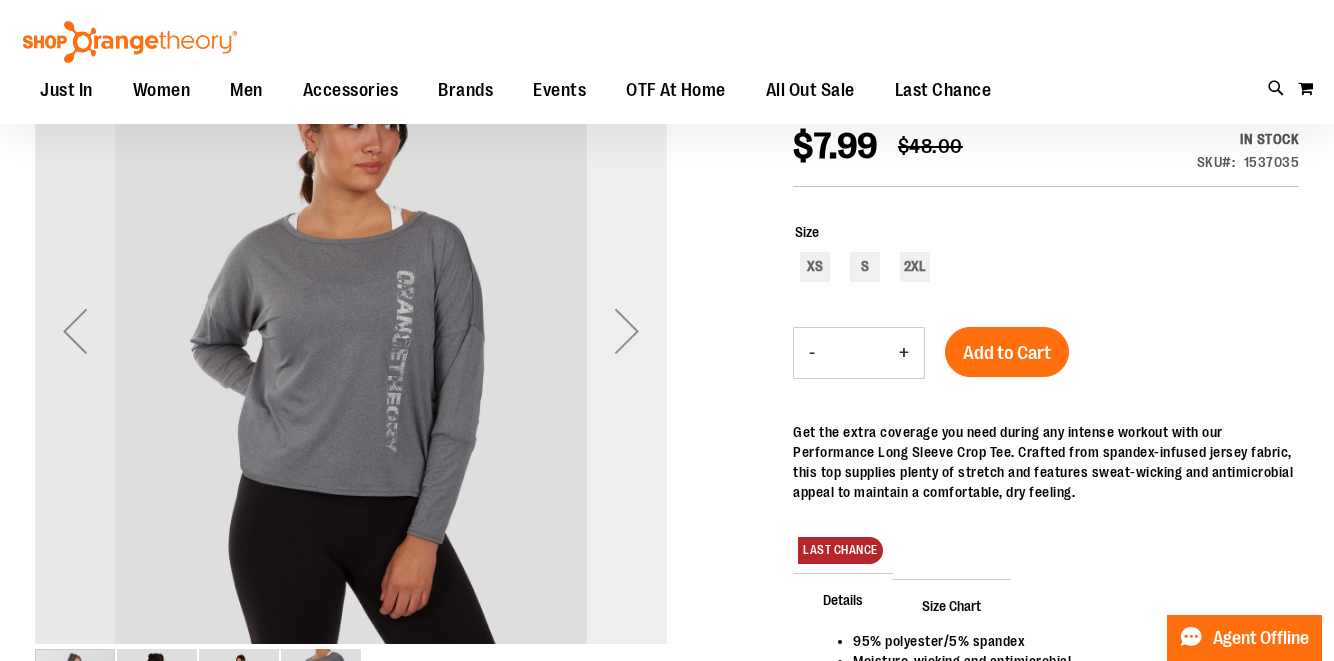 click at bounding box center (627, 331) 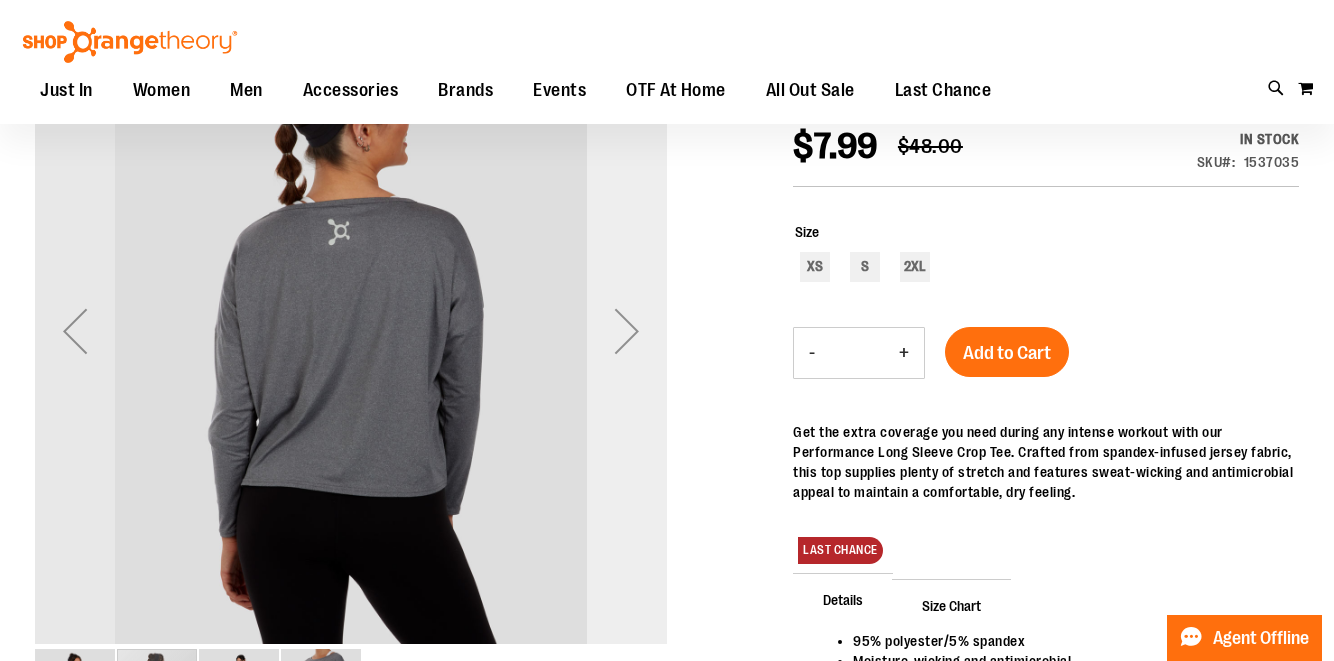 click at bounding box center (627, 331) 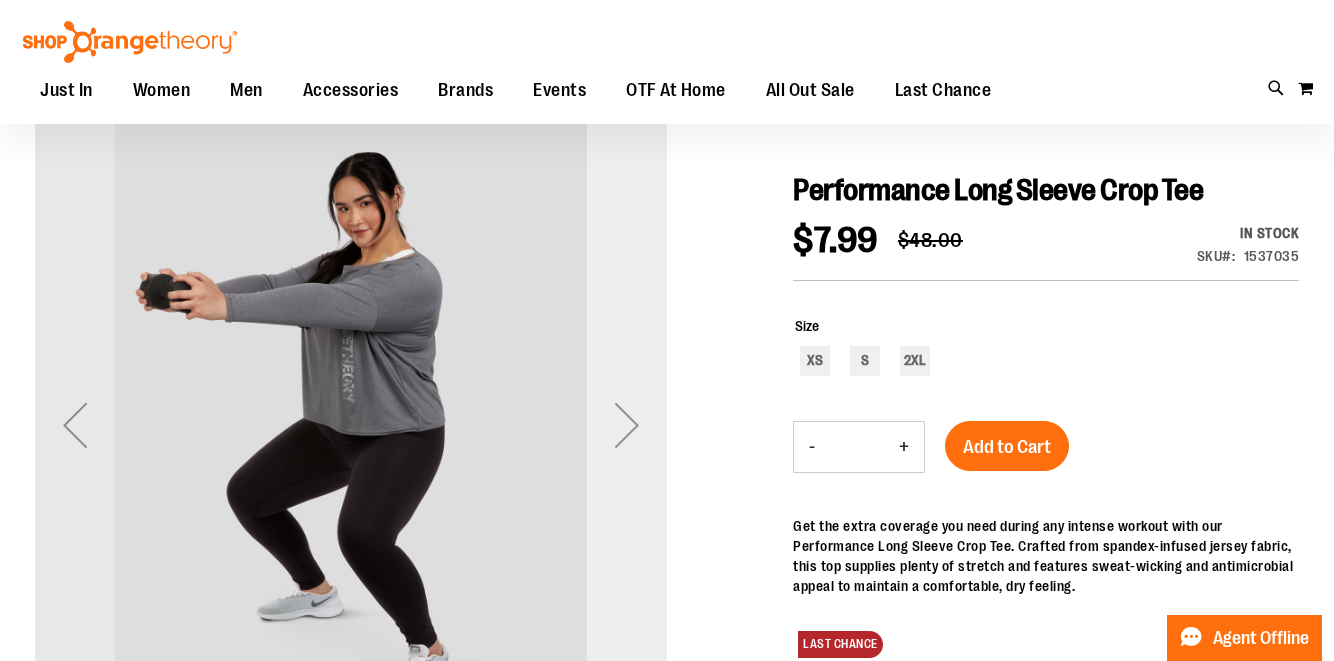 scroll, scrollTop: 168, scrollLeft: 0, axis: vertical 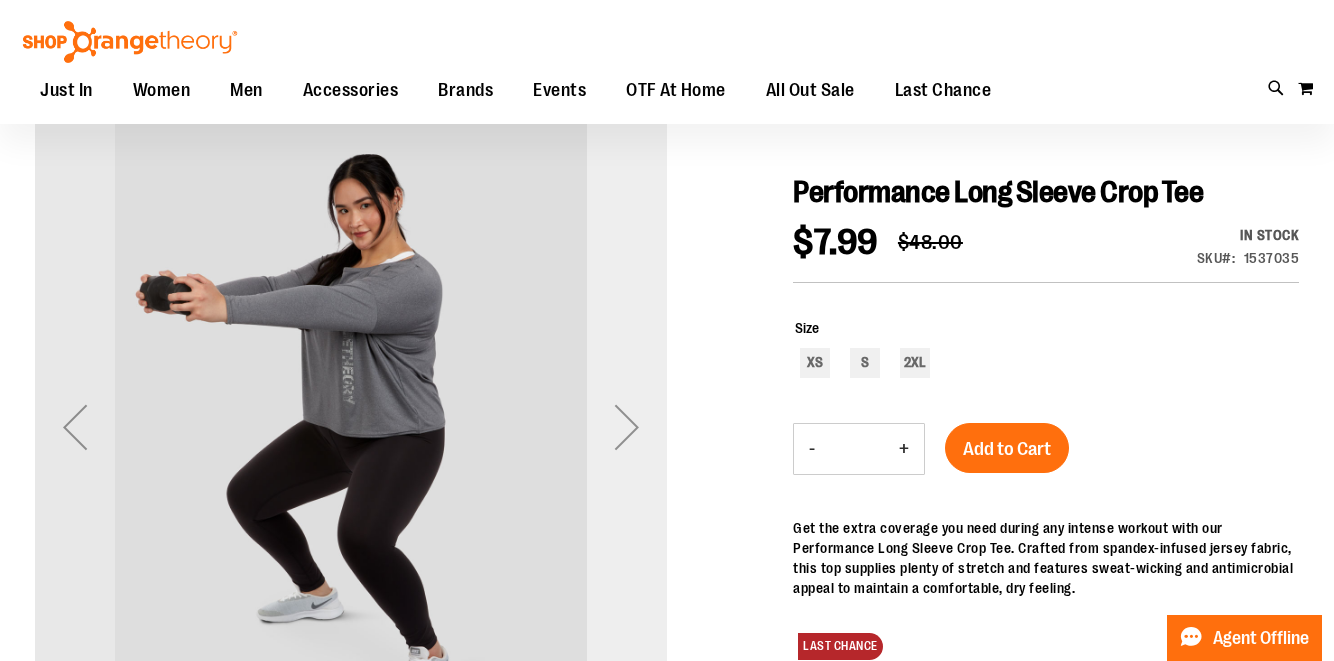 click at bounding box center (627, 427) 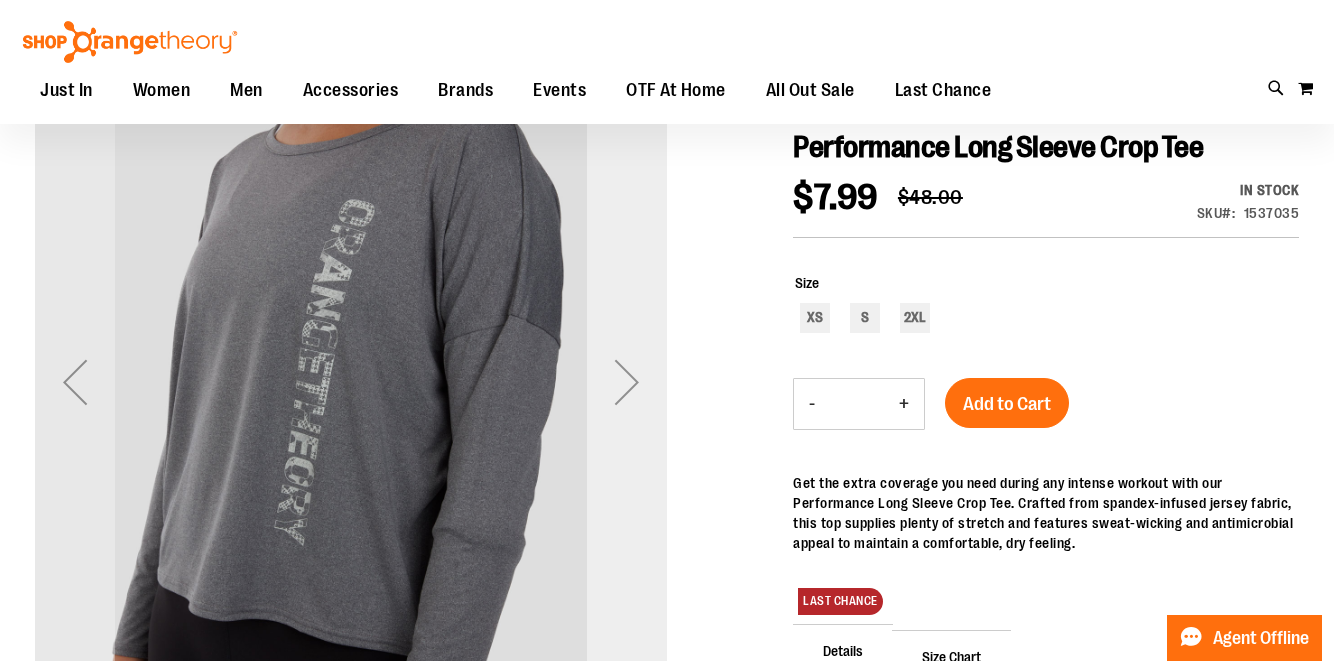 scroll, scrollTop: 212, scrollLeft: 0, axis: vertical 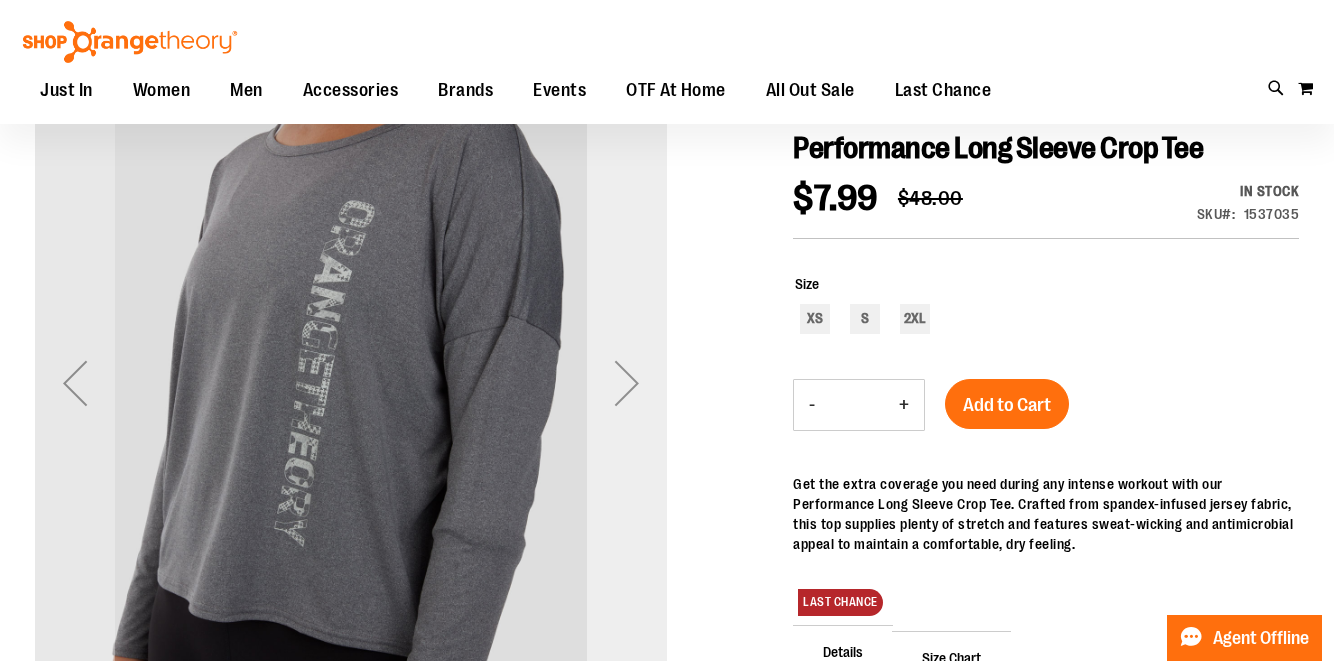click at bounding box center (627, 383) 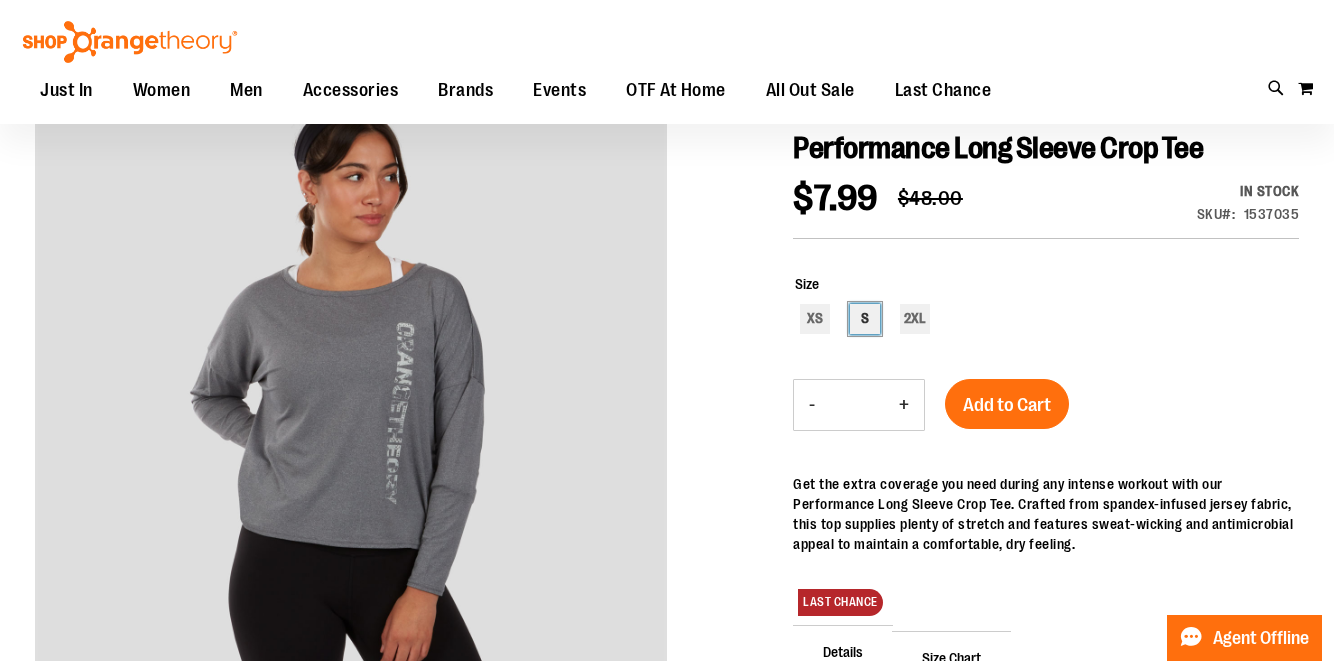 click on "S" at bounding box center [865, 319] 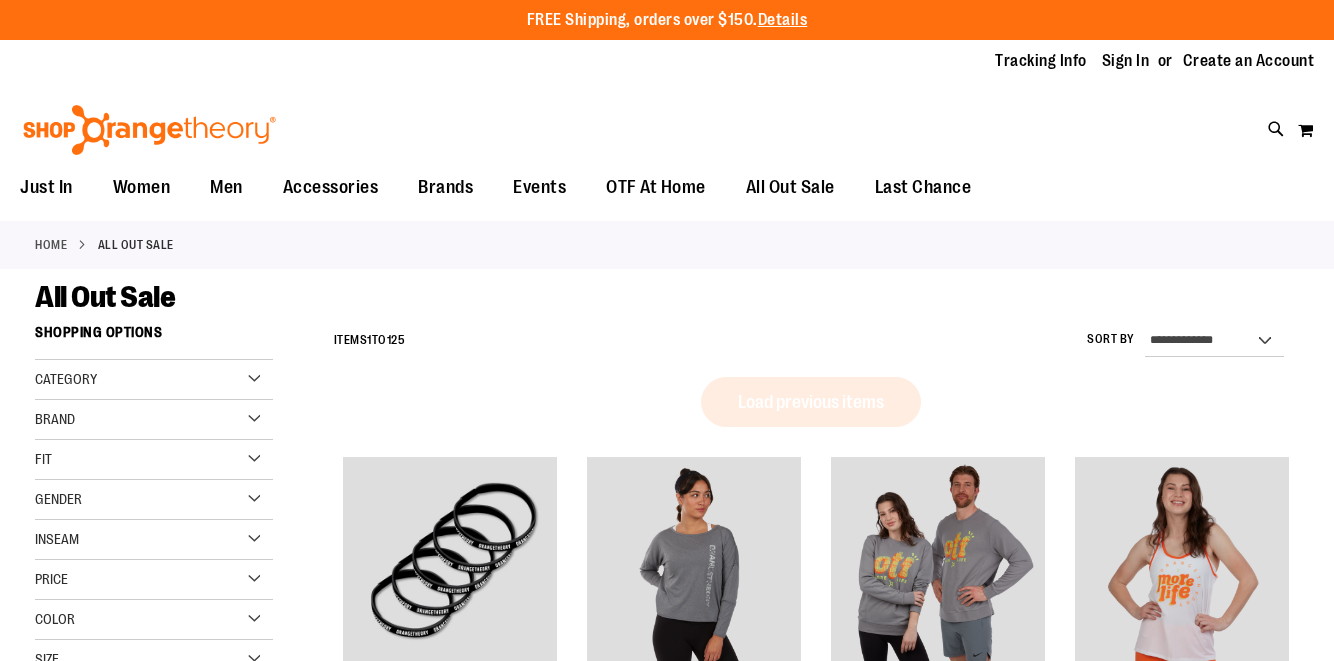 scroll, scrollTop: 0, scrollLeft: 0, axis: both 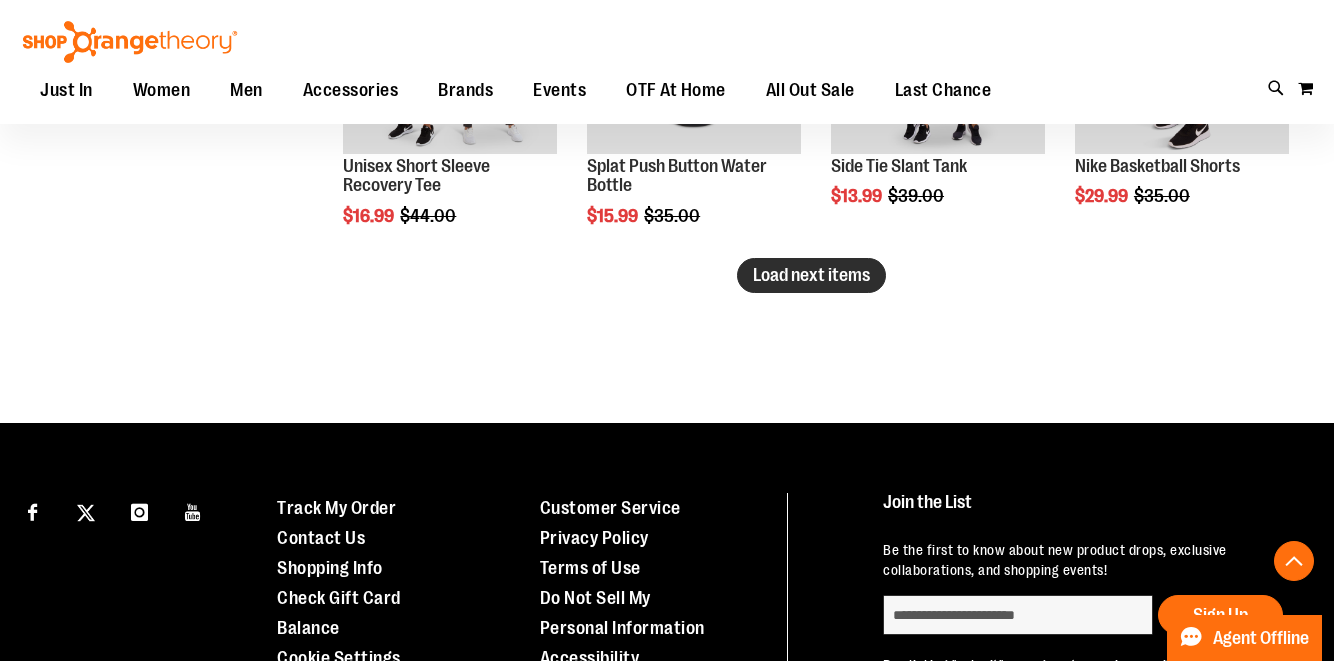 click on "Load next items" at bounding box center (811, 275) 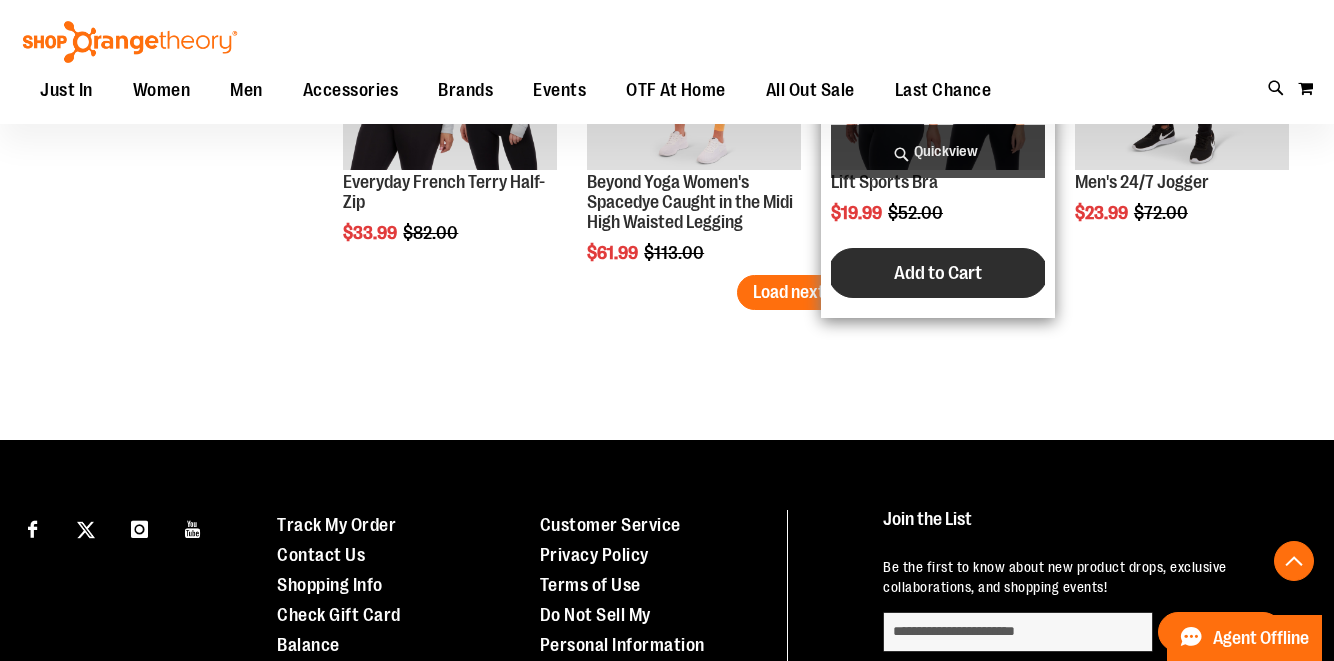 scroll, scrollTop: 4109, scrollLeft: 0, axis: vertical 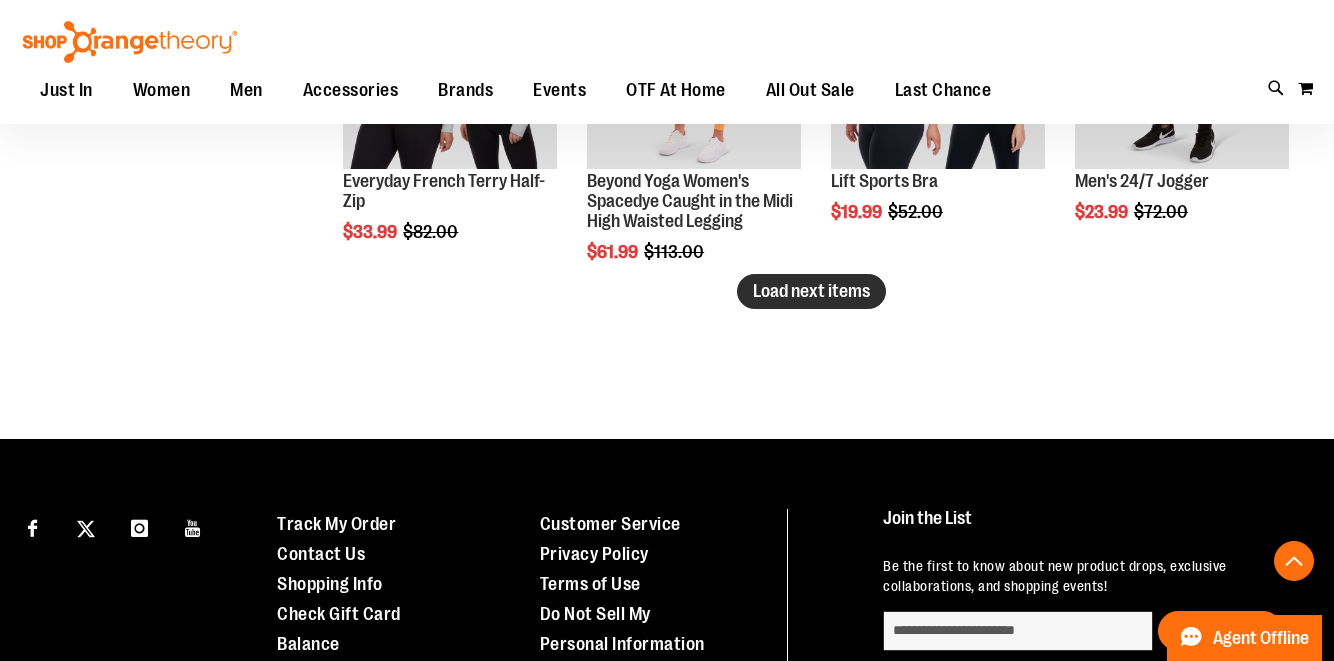 click on "Load next items" at bounding box center [811, 291] 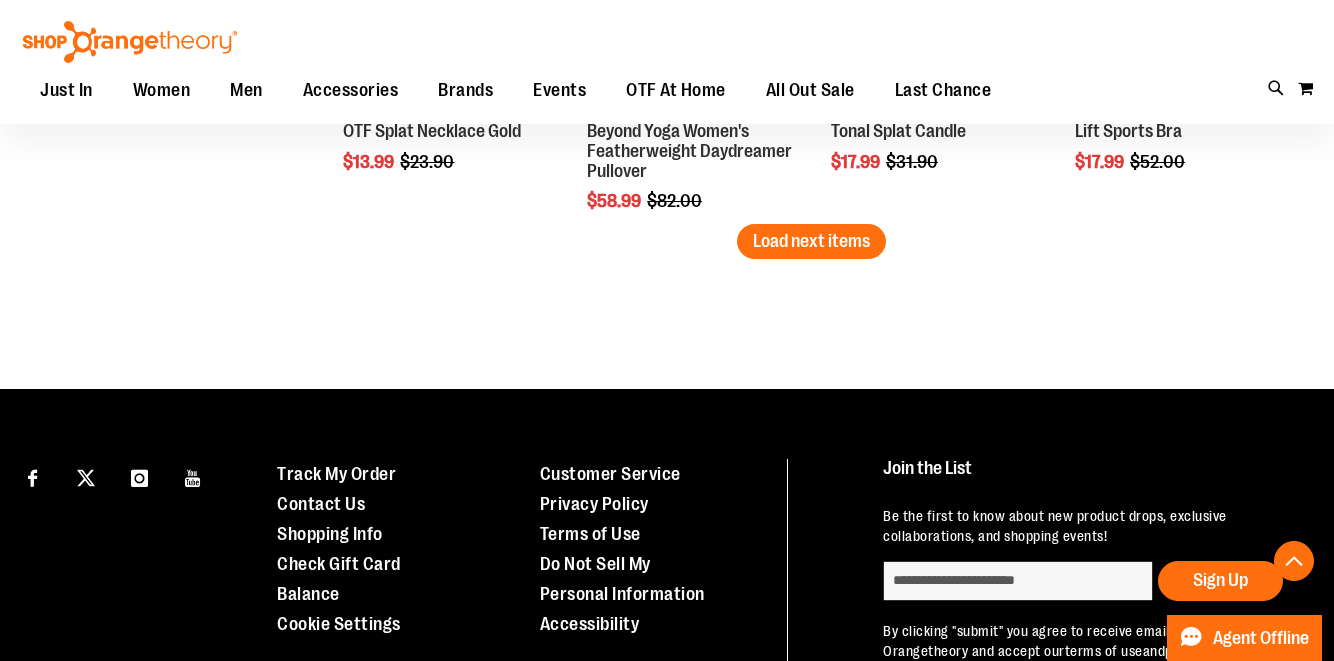 scroll, scrollTop: 5156, scrollLeft: 0, axis: vertical 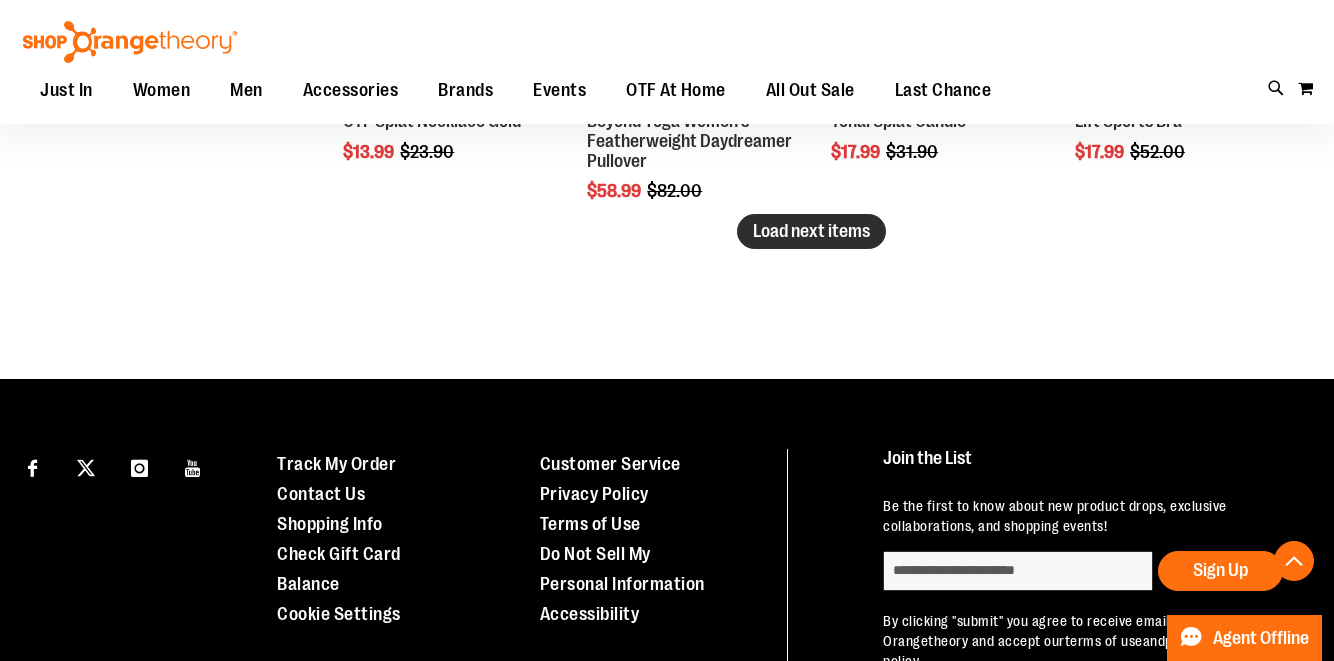 click on "Load next items" at bounding box center [811, 231] 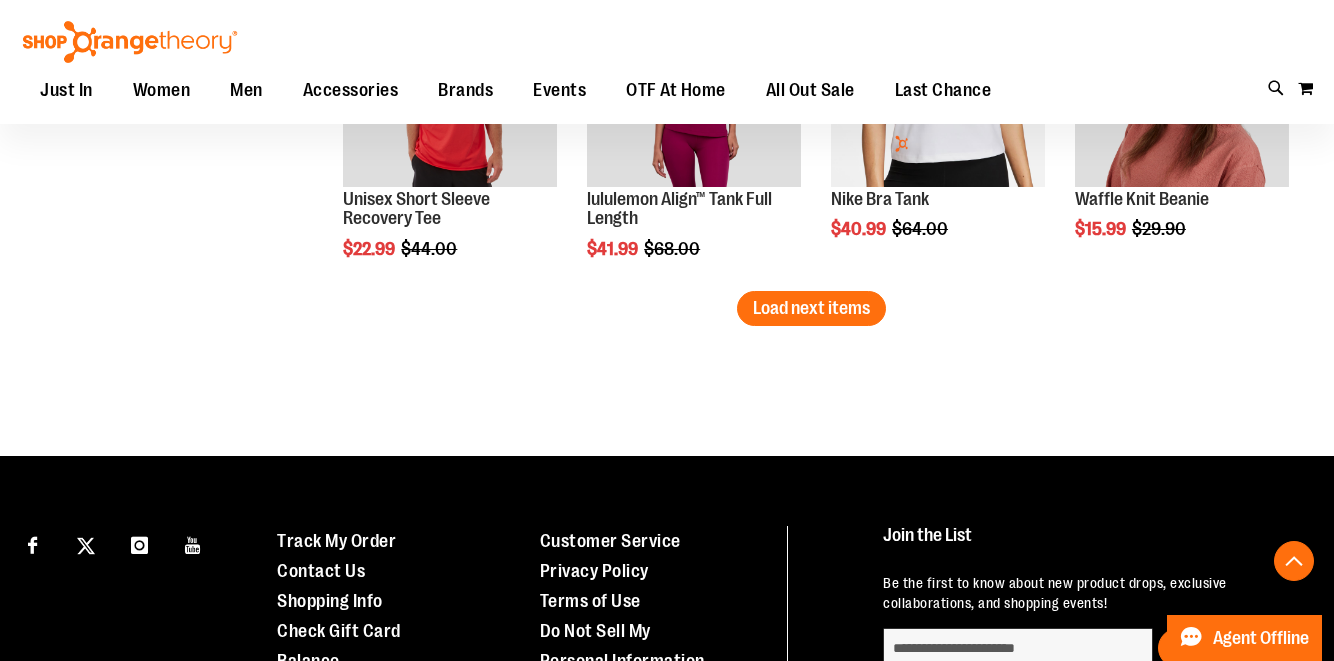 scroll, scrollTop: 6273, scrollLeft: 0, axis: vertical 